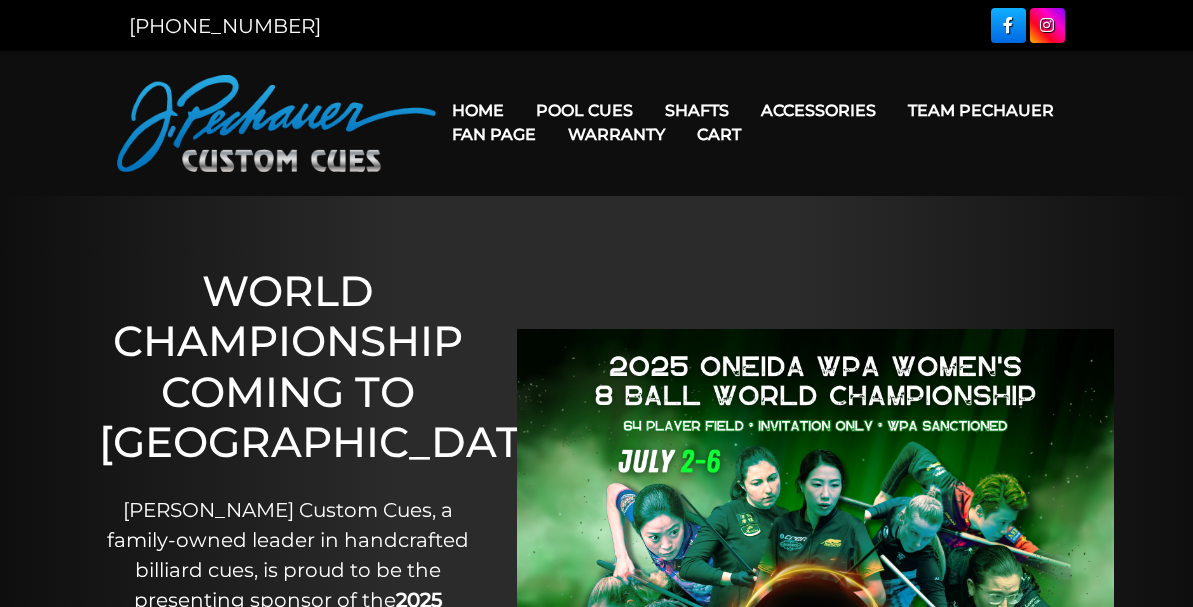 scroll, scrollTop: 0, scrollLeft: 0, axis: both 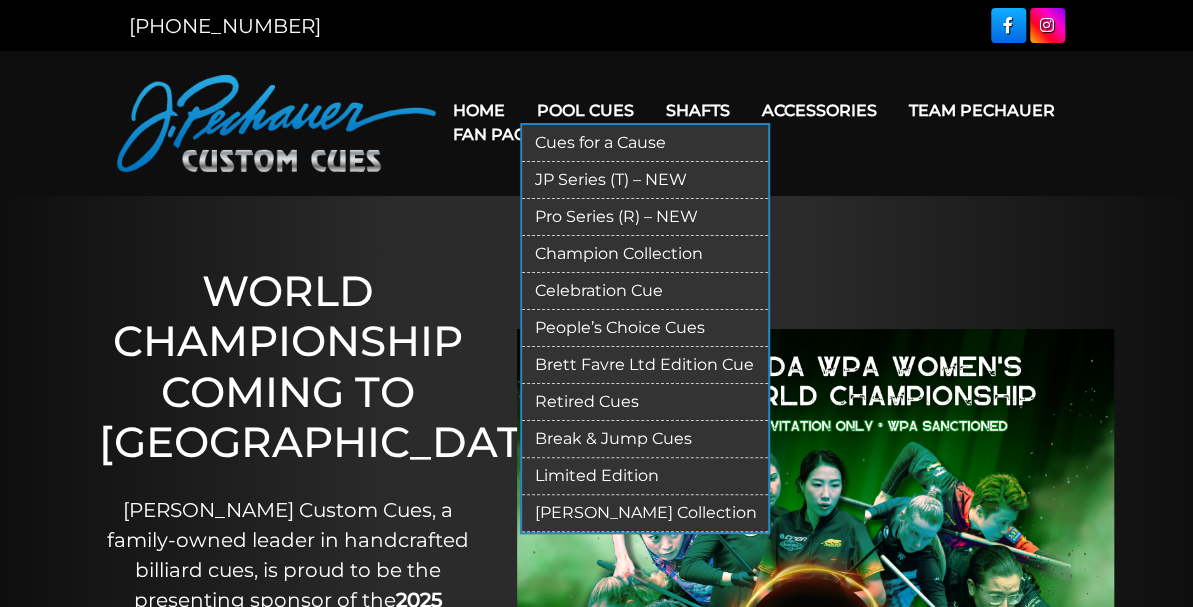 click on "Pool Cues" at bounding box center [584, 110] 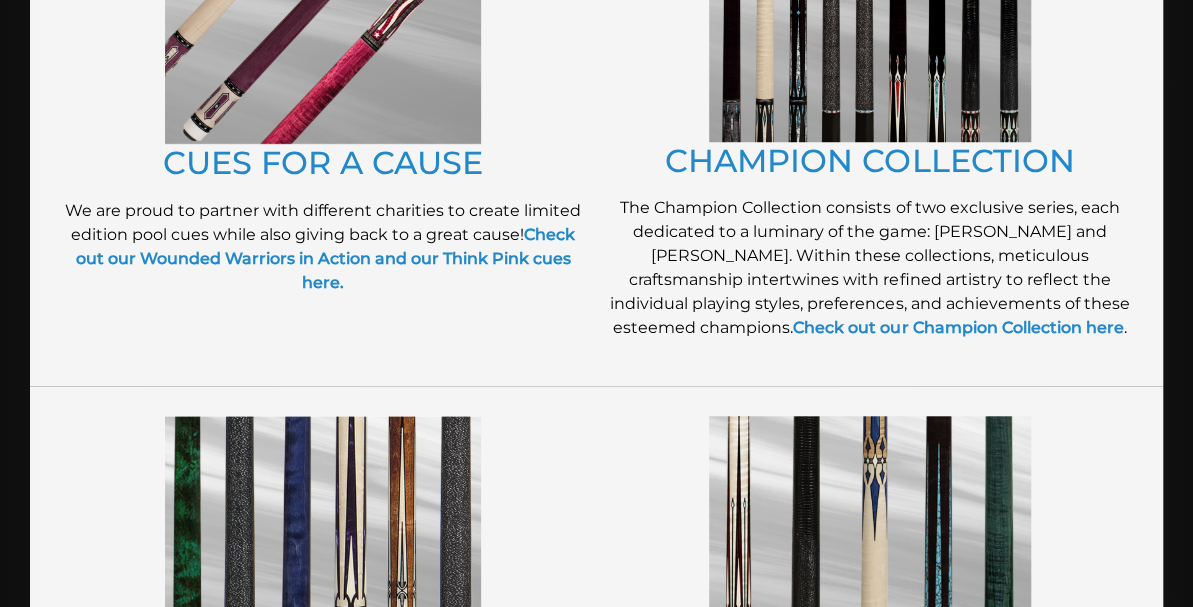 scroll, scrollTop: 970, scrollLeft: 0, axis: vertical 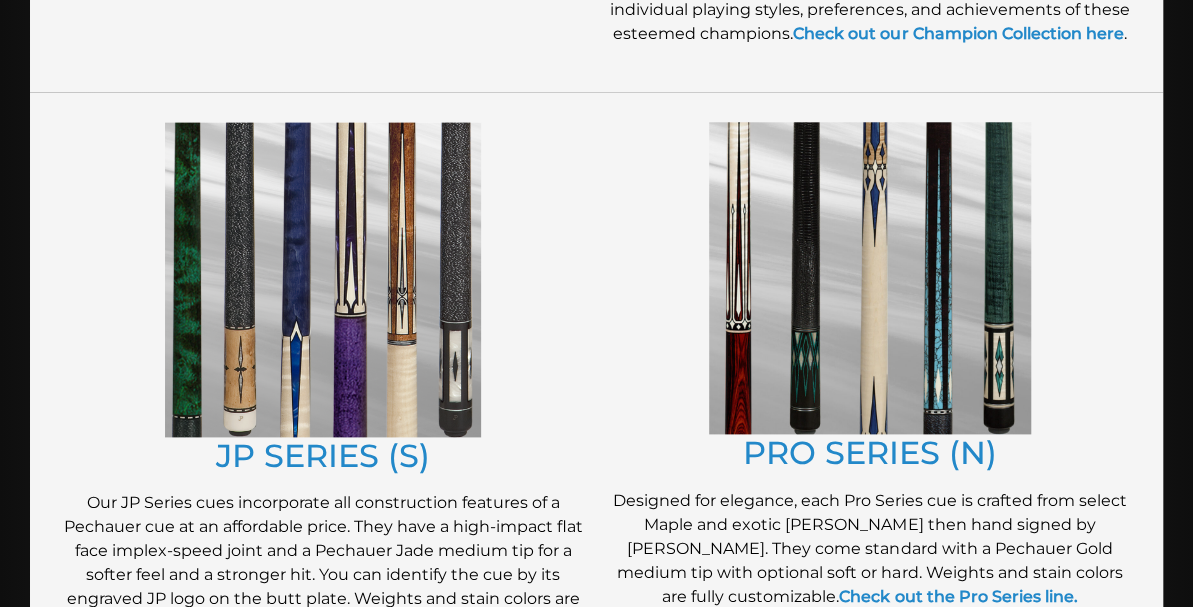 click at bounding box center [870, 278] 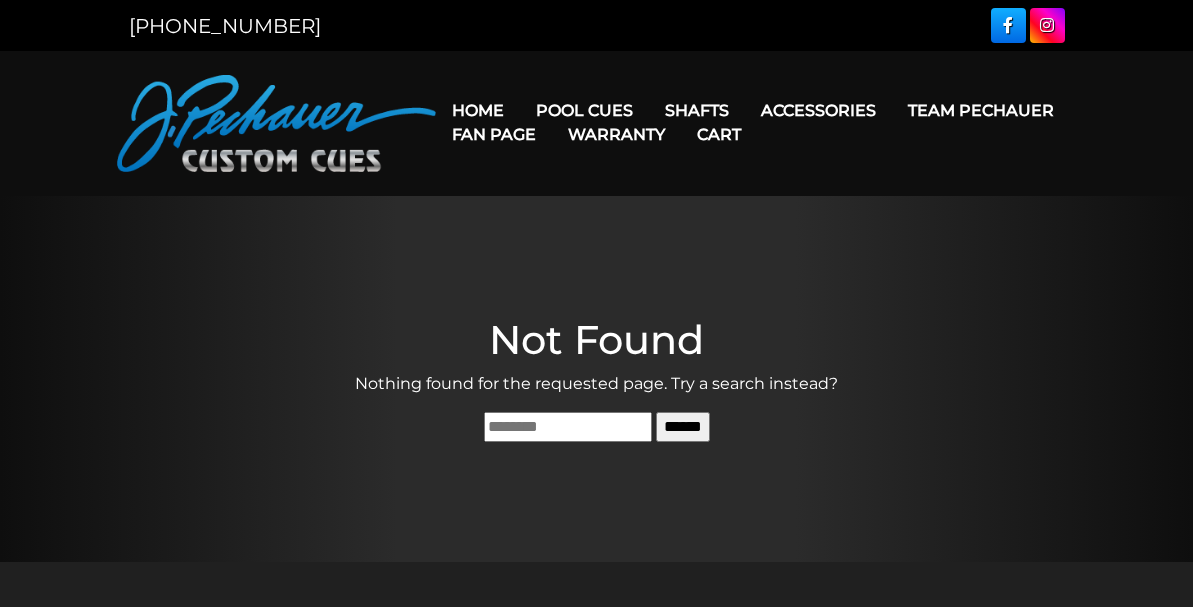scroll, scrollTop: 0, scrollLeft: 0, axis: both 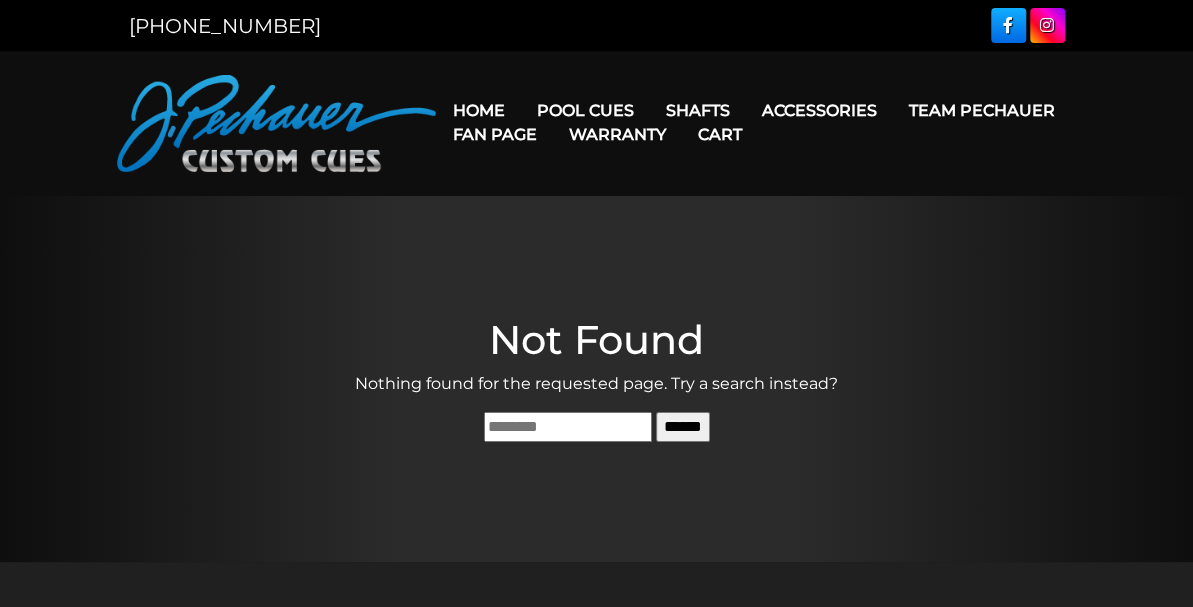 click on "Cart" at bounding box center [719, 134] 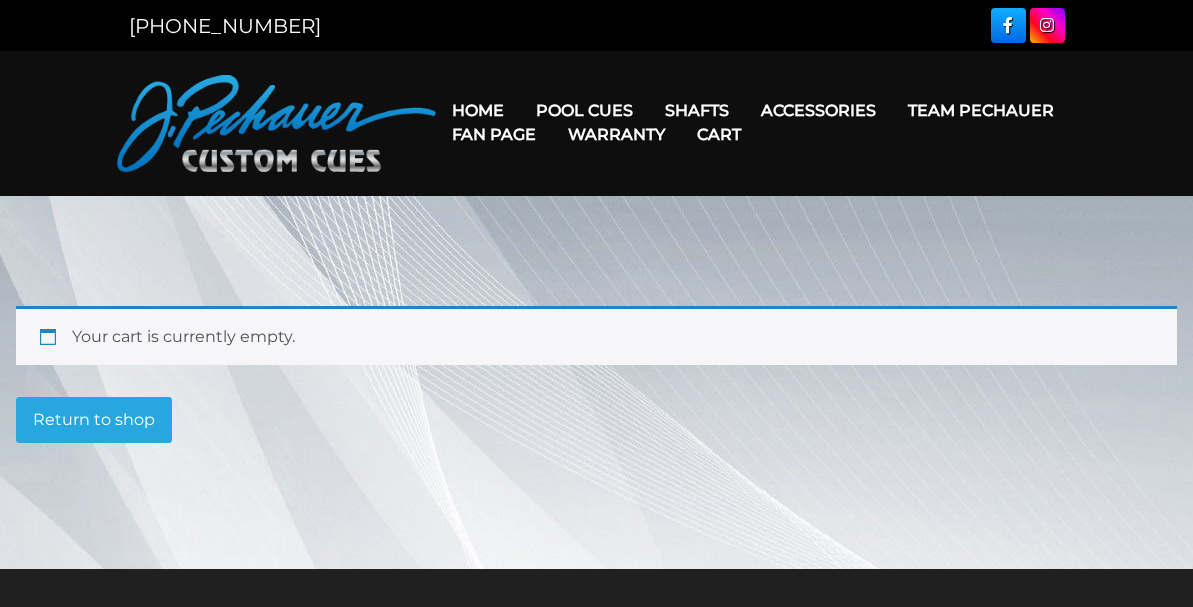 scroll, scrollTop: 0, scrollLeft: 0, axis: both 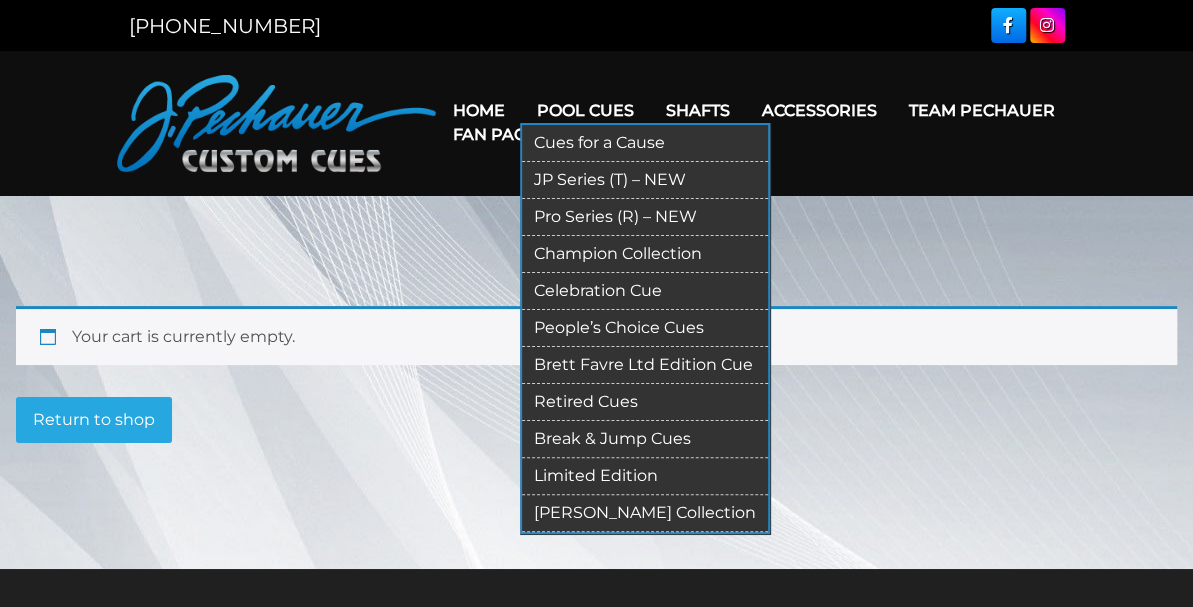 click on "Pro Series (R) – NEW" at bounding box center [645, 217] 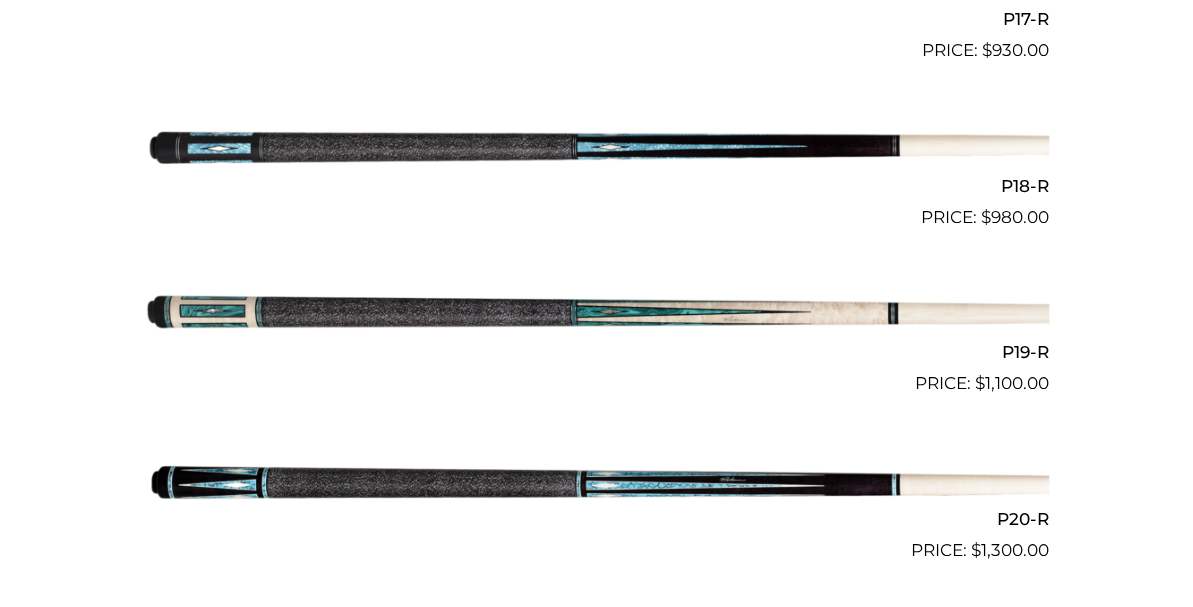 scroll, scrollTop: 3397, scrollLeft: 0, axis: vertical 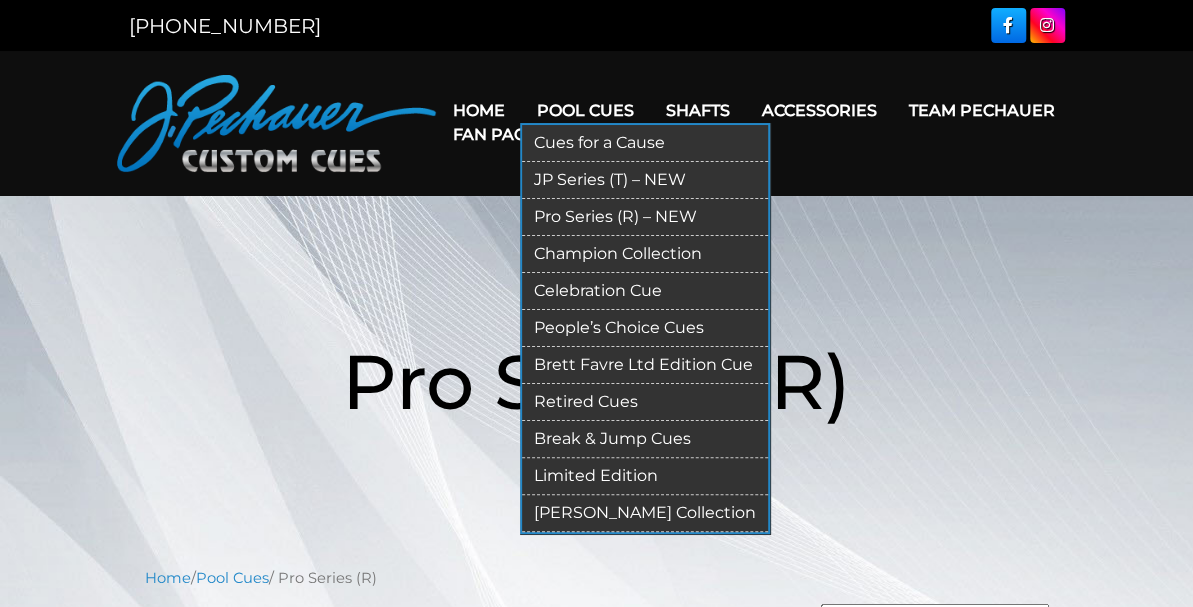 click on "Retired Cues" at bounding box center [645, 402] 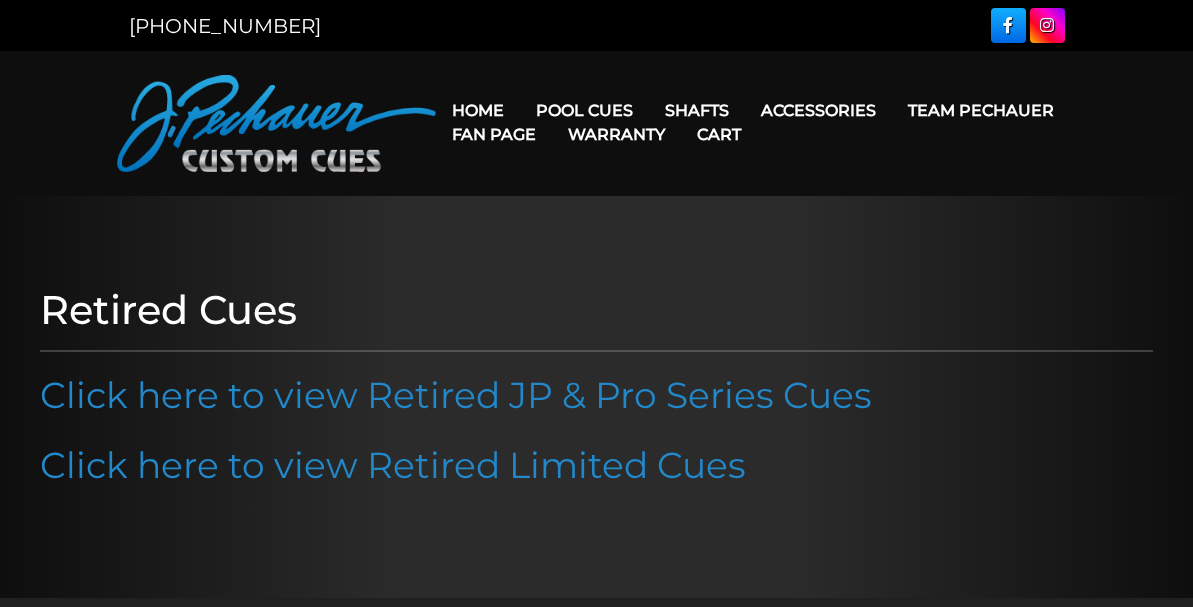 scroll, scrollTop: 0, scrollLeft: 0, axis: both 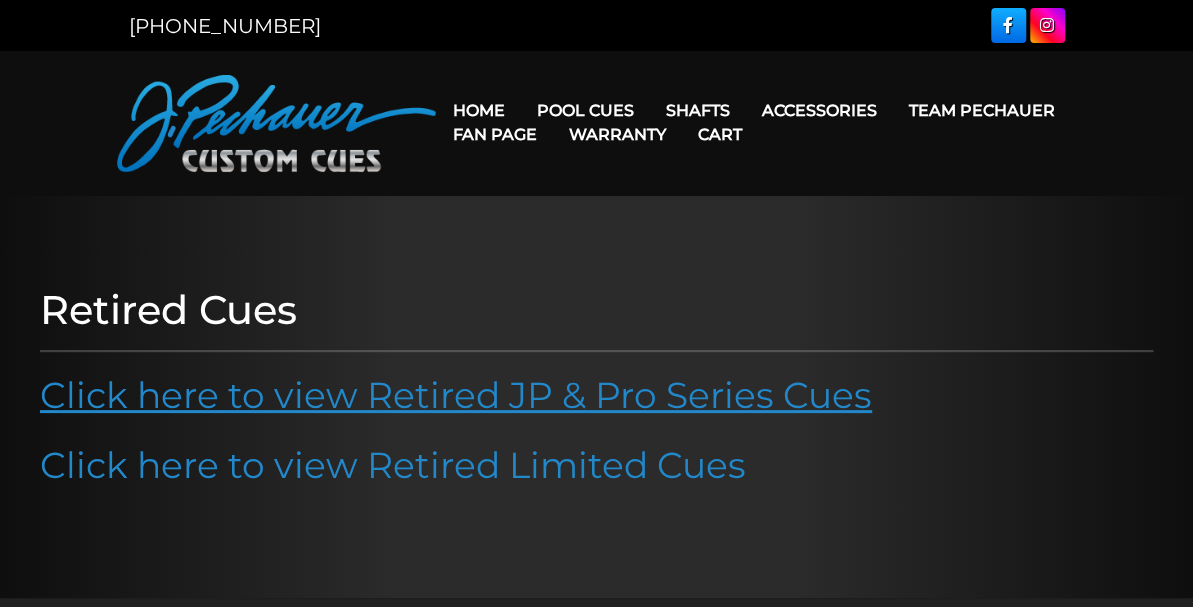 click on "Click here to view Retired JP & Pro Series Cues" at bounding box center [456, 395] 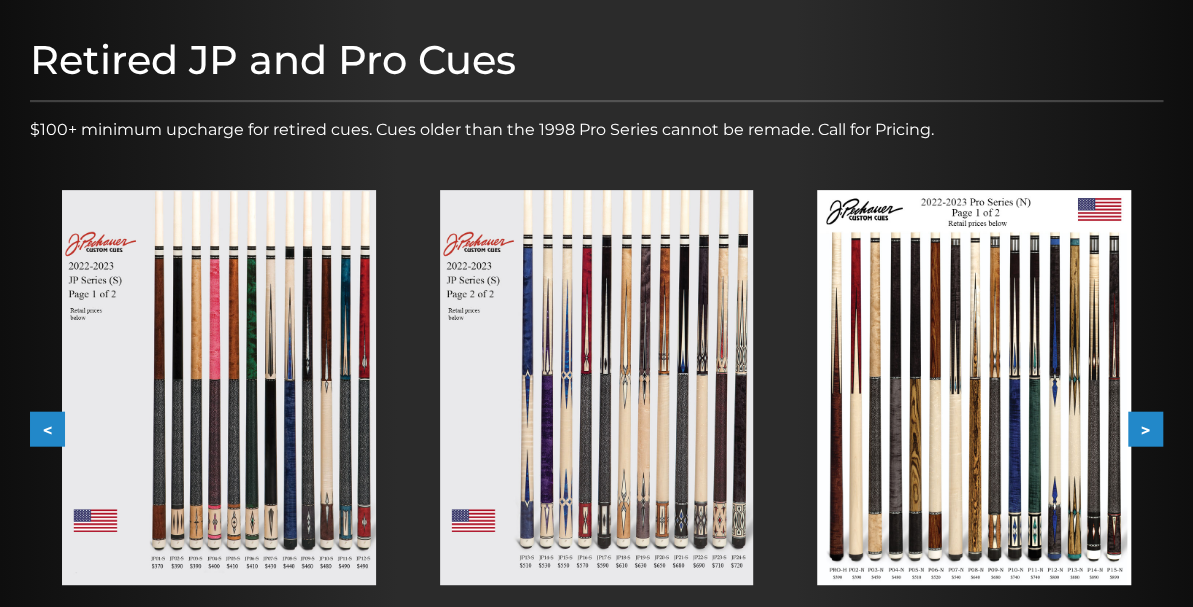 scroll, scrollTop: 323, scrollLeft: 0, axis: vertical 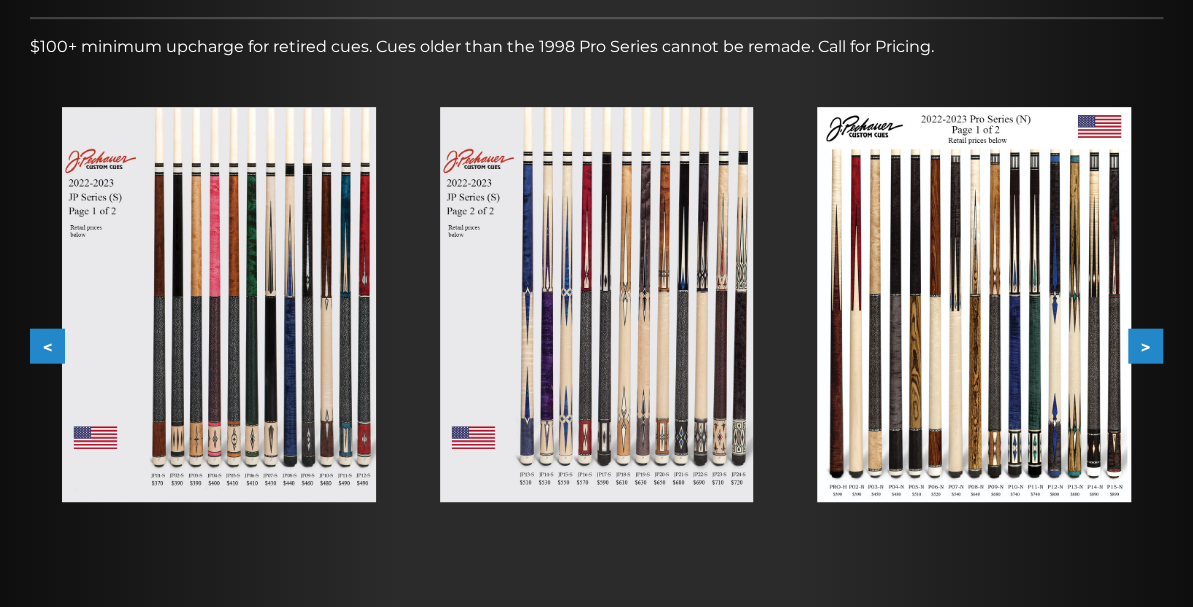 click on ">" at bounding box center (1145, 345) 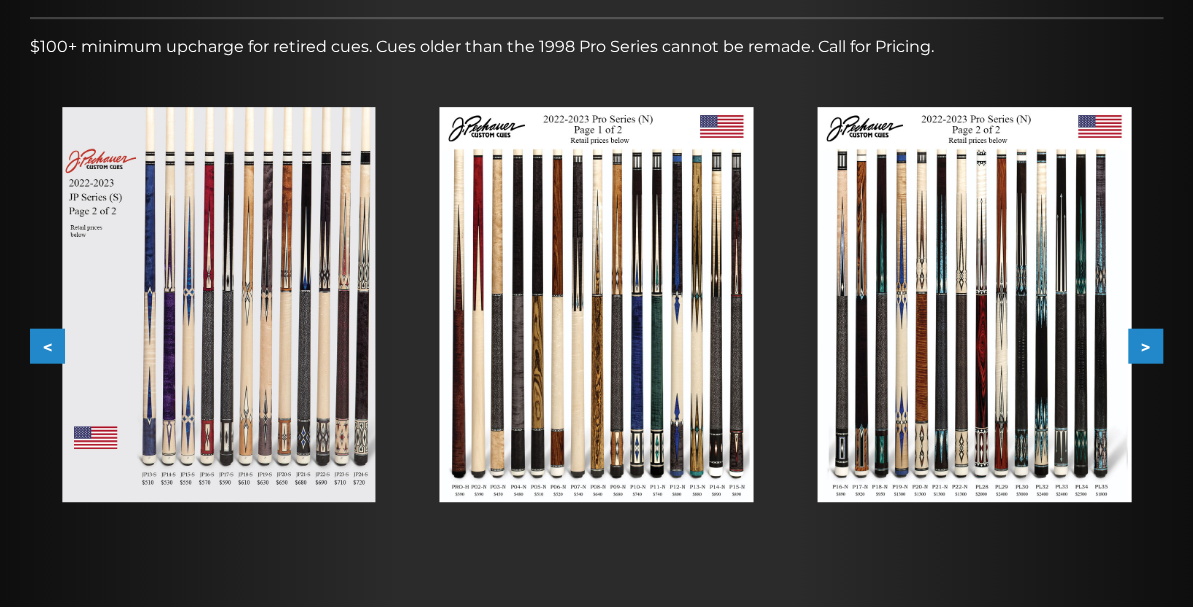 click on ">" at bounding box center [1145, 345] 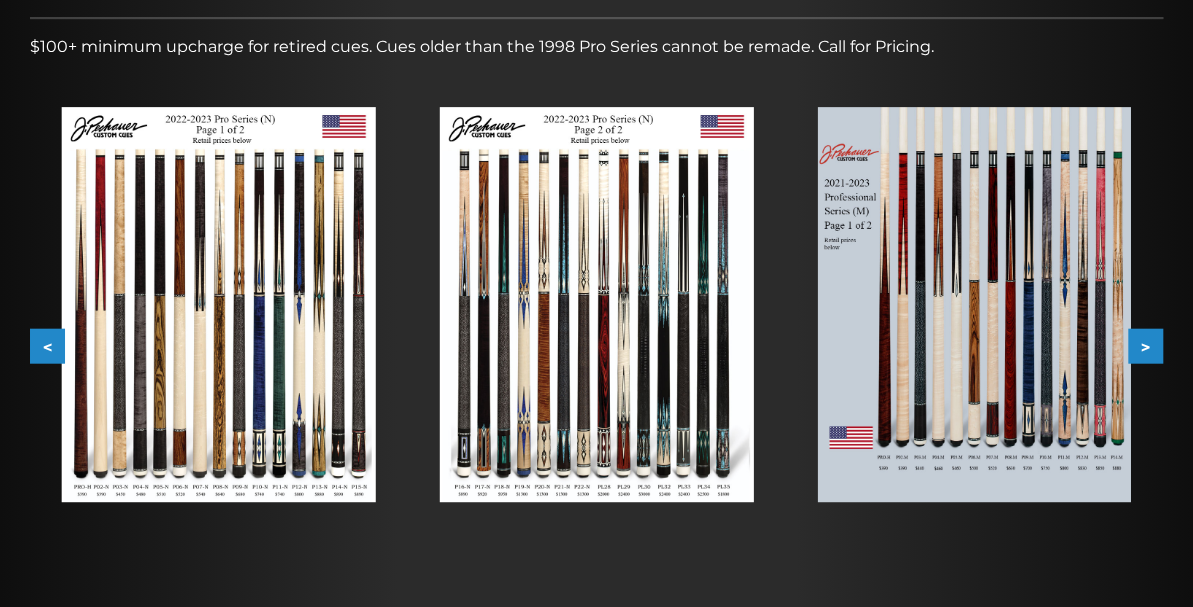 click on ">" at bounding box center (1145, 345) 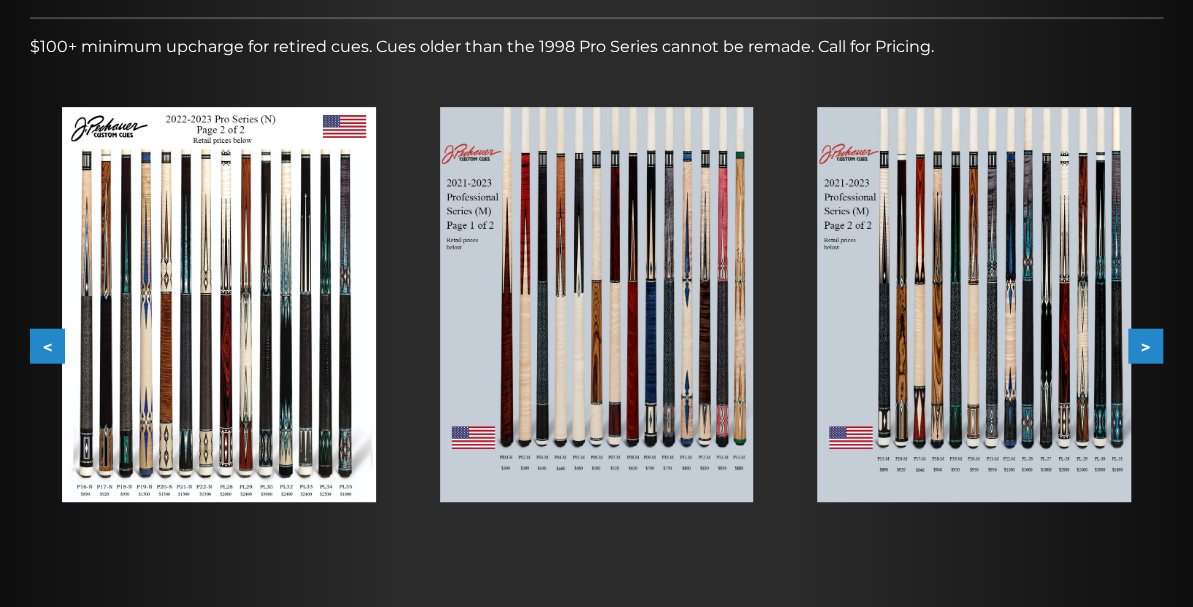click on ">" at bounding box center (1145, 345) 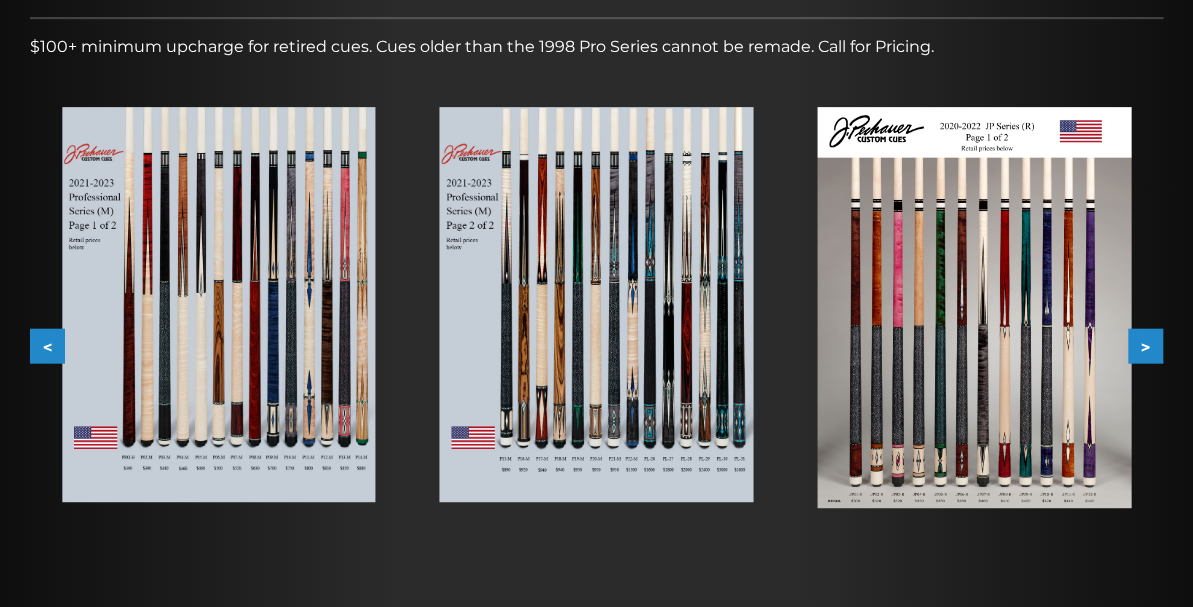 click on ">" at bounding box center [1145, 345] 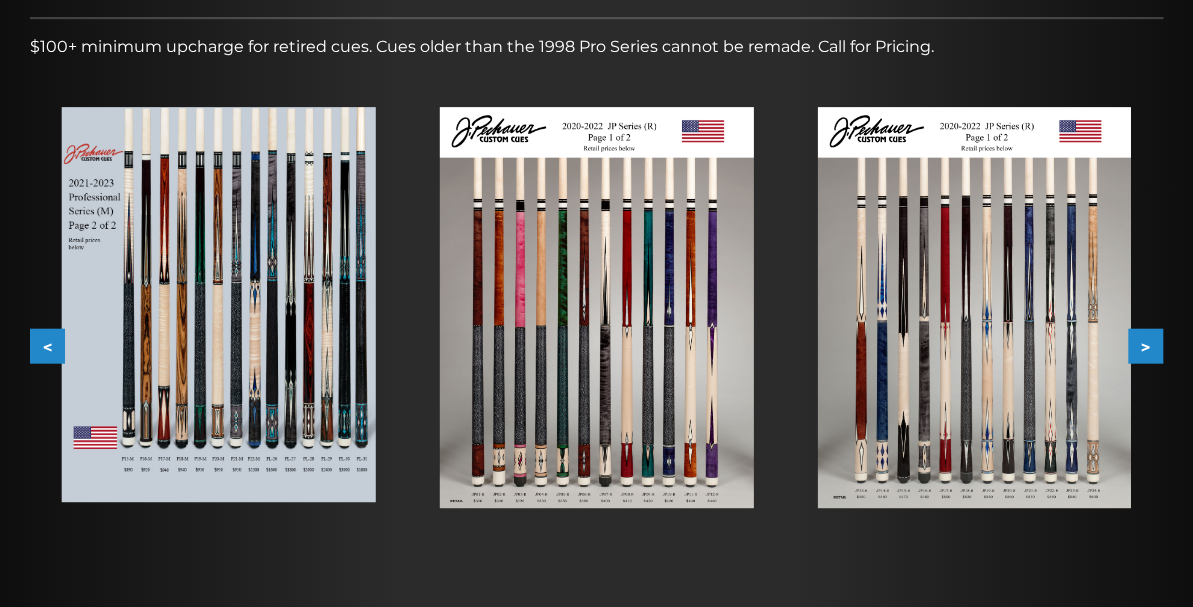 click on ">" at bounding box center (1145, 345) 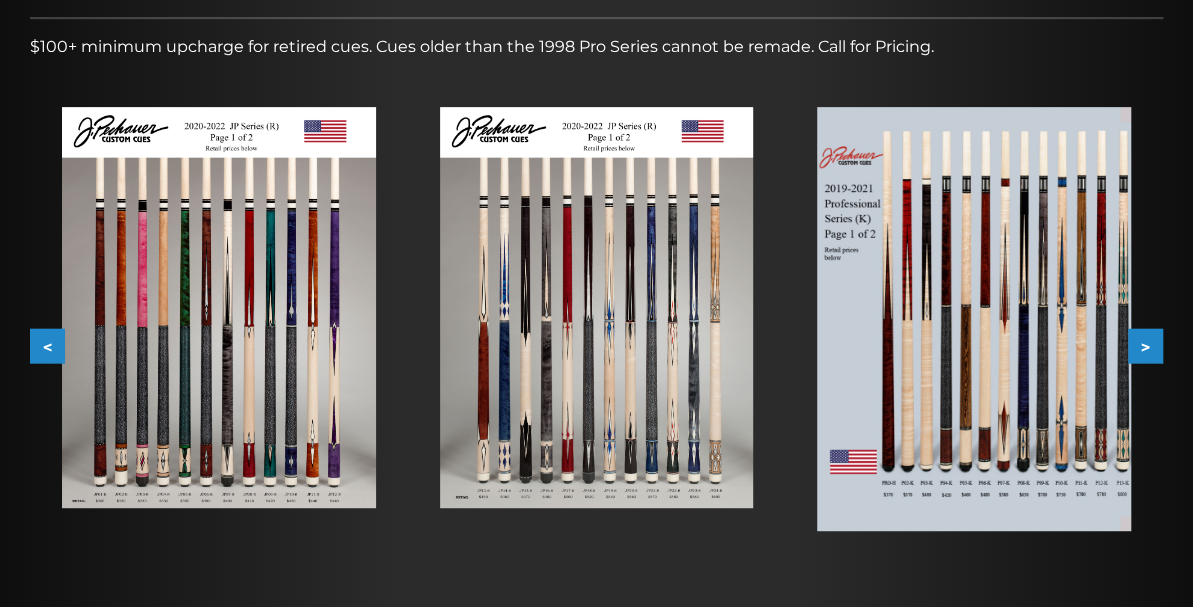 click on ">" at bounding box center [1145, 345] 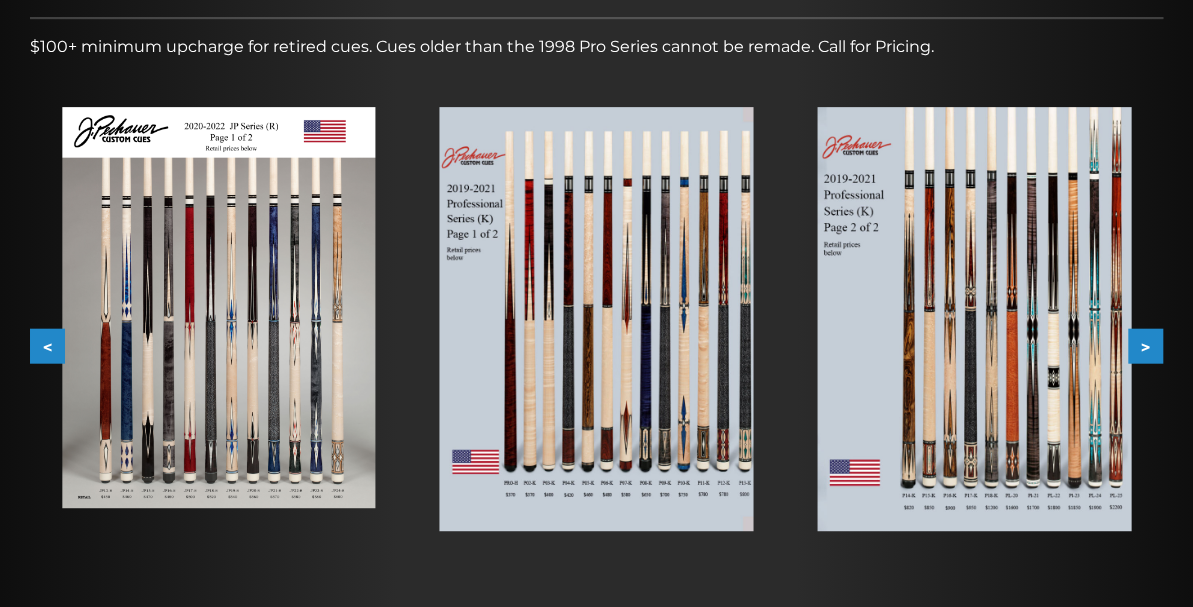 click on ">" at bounding box center [1145, 345] 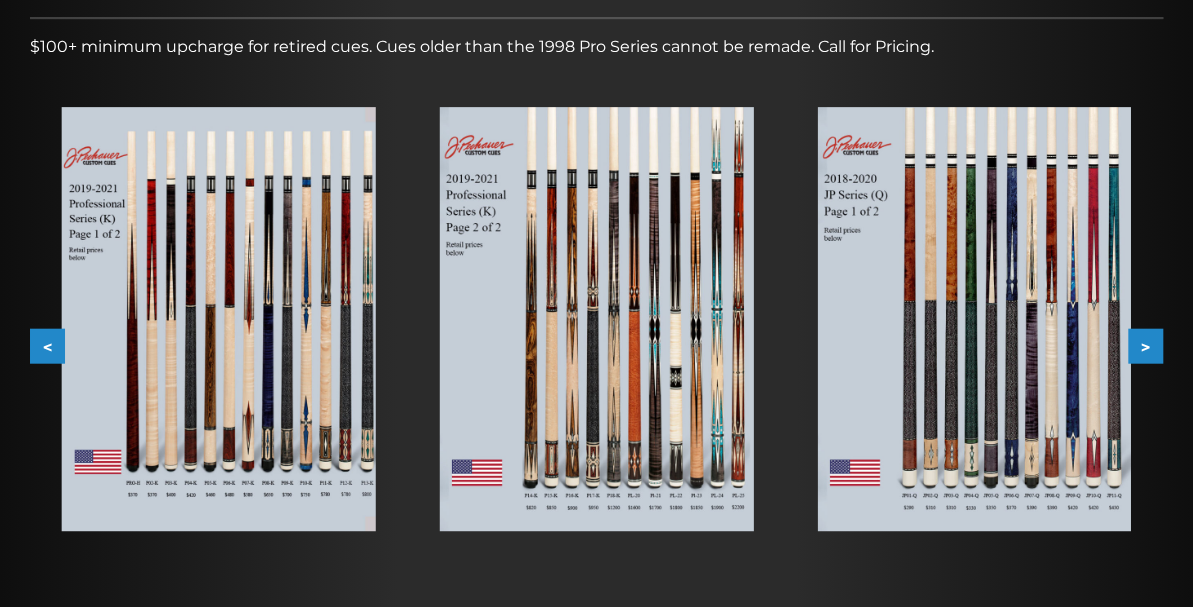 click on ">" at bounding box center [1145, 345] 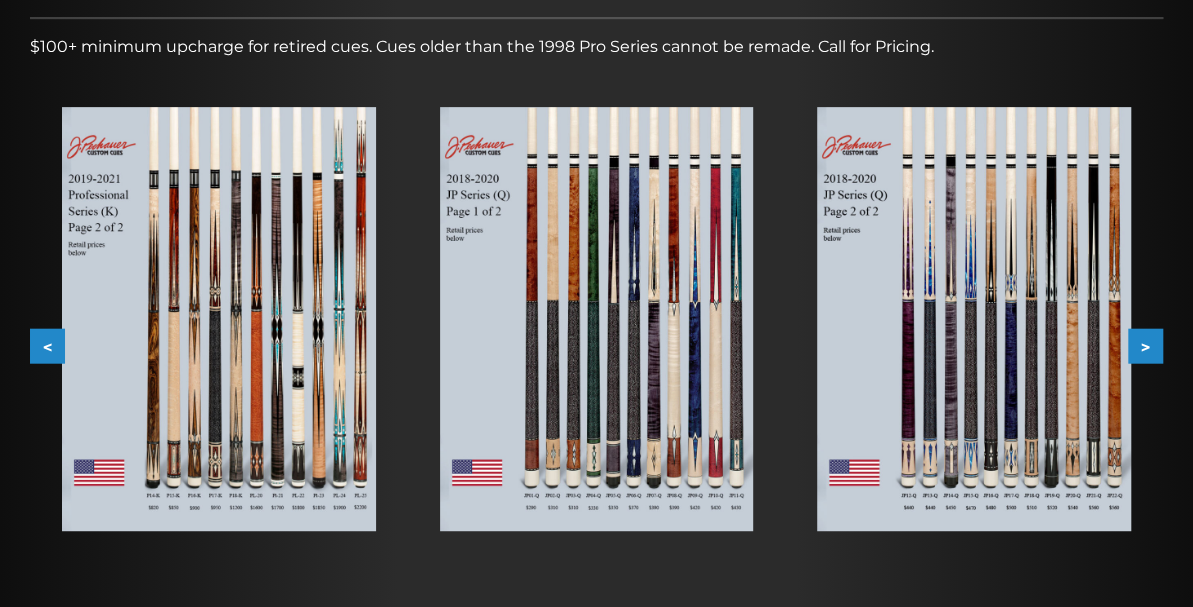 click on "<" at bounding box center (47, 345) 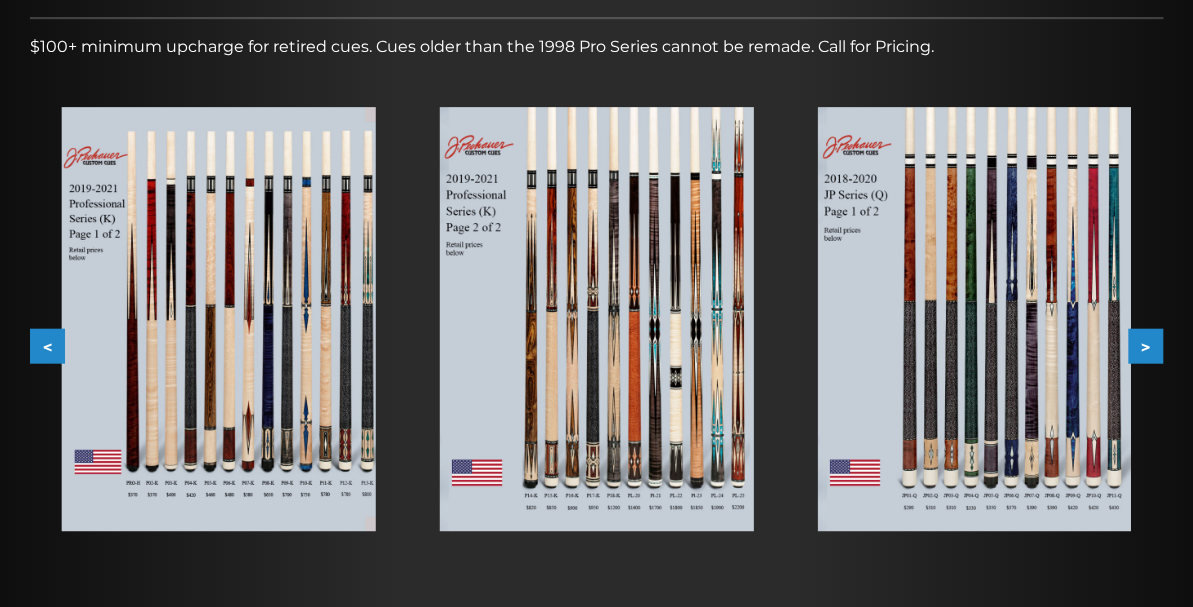 click on "<" at bounding box center [47, 345] 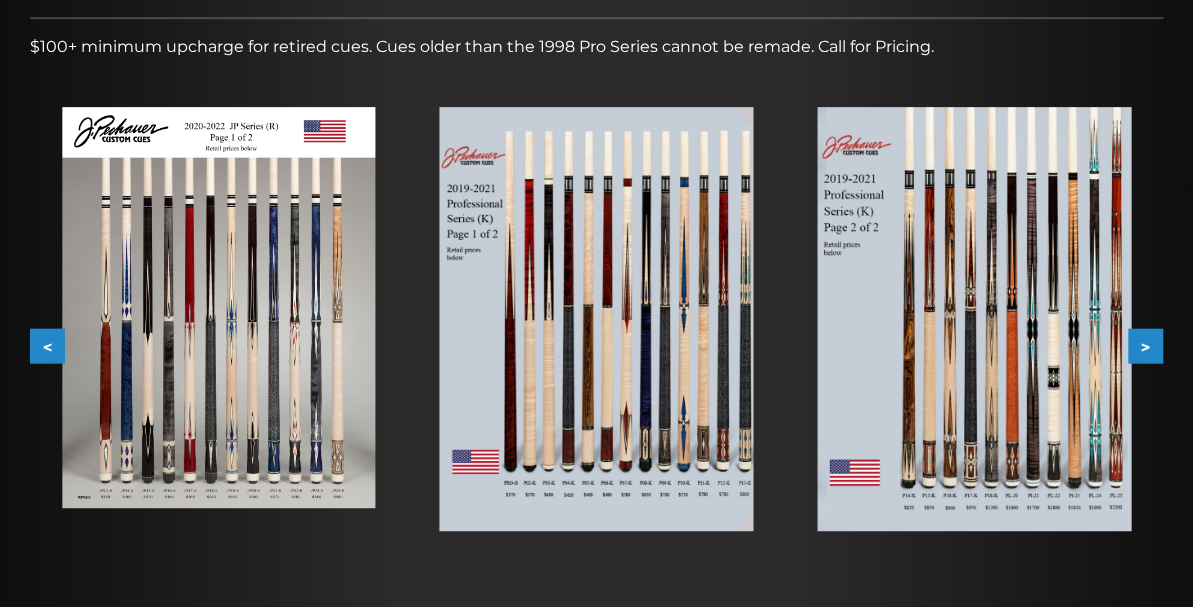 click on "<" at bounding box center [47, 345] 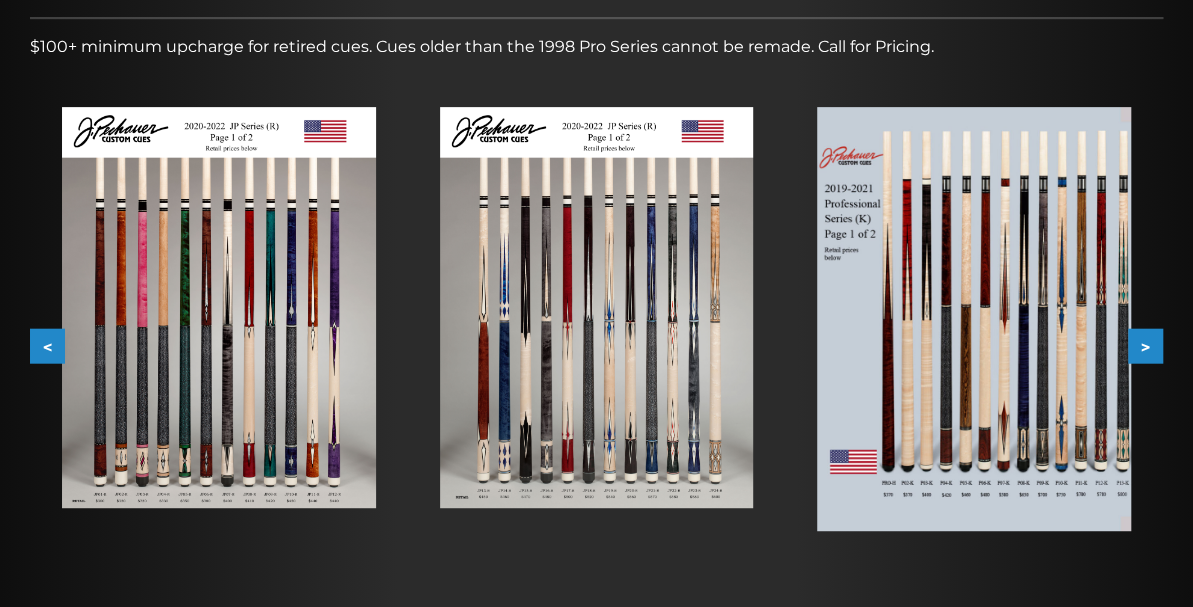 click on "<" at bounding box center (47, 345) 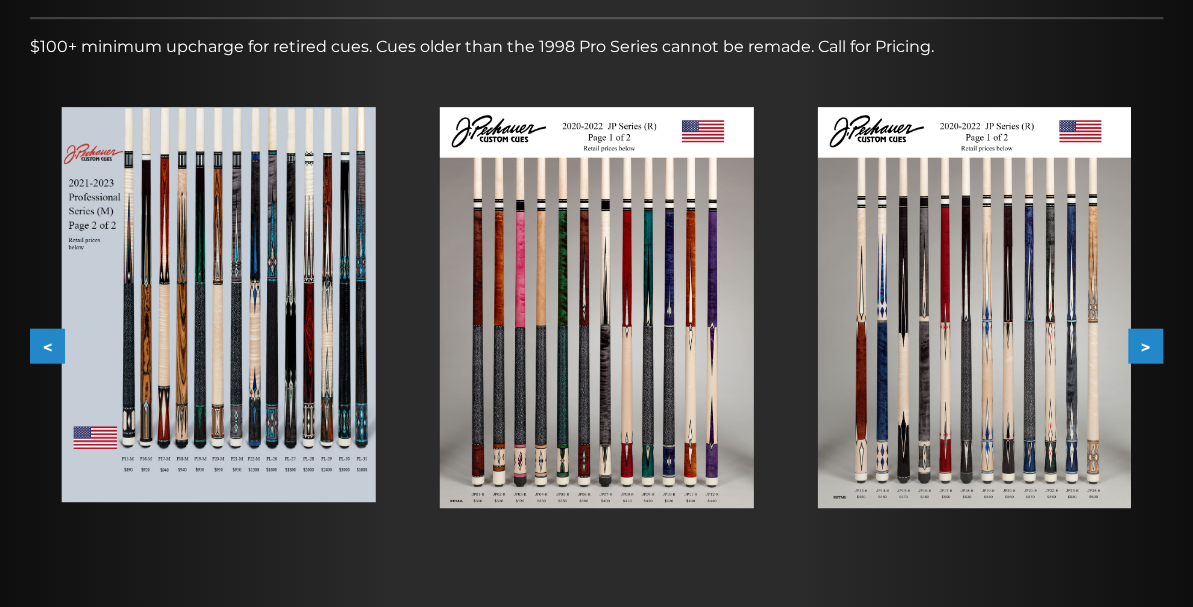 click on "<" at bounding box center (47, 345) 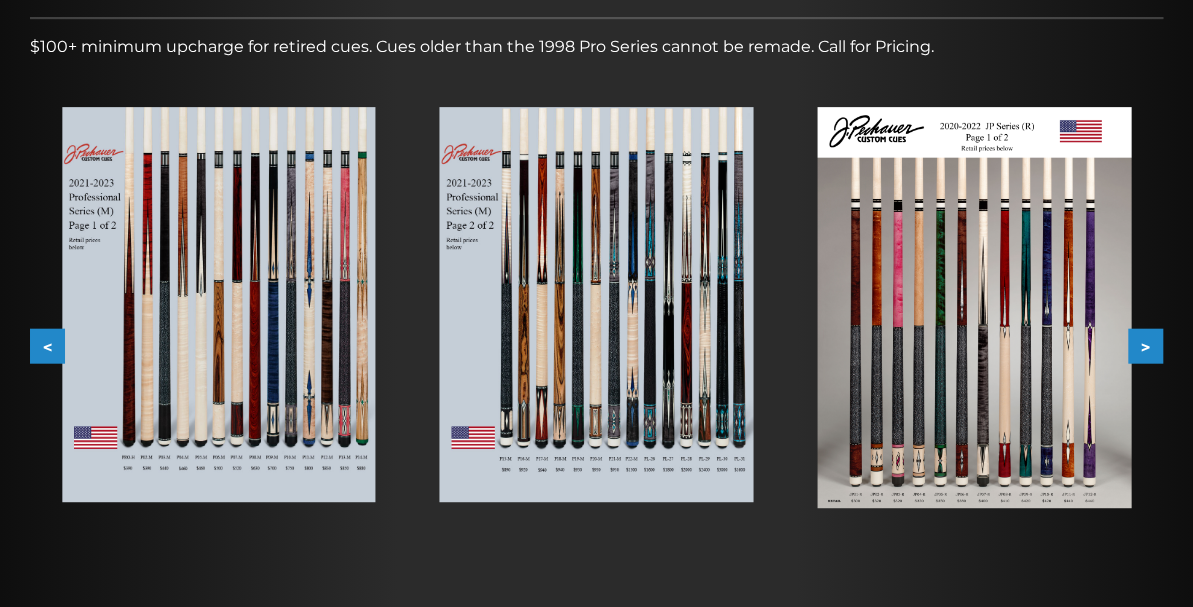 click on "<" at bounding box center (47, 345) 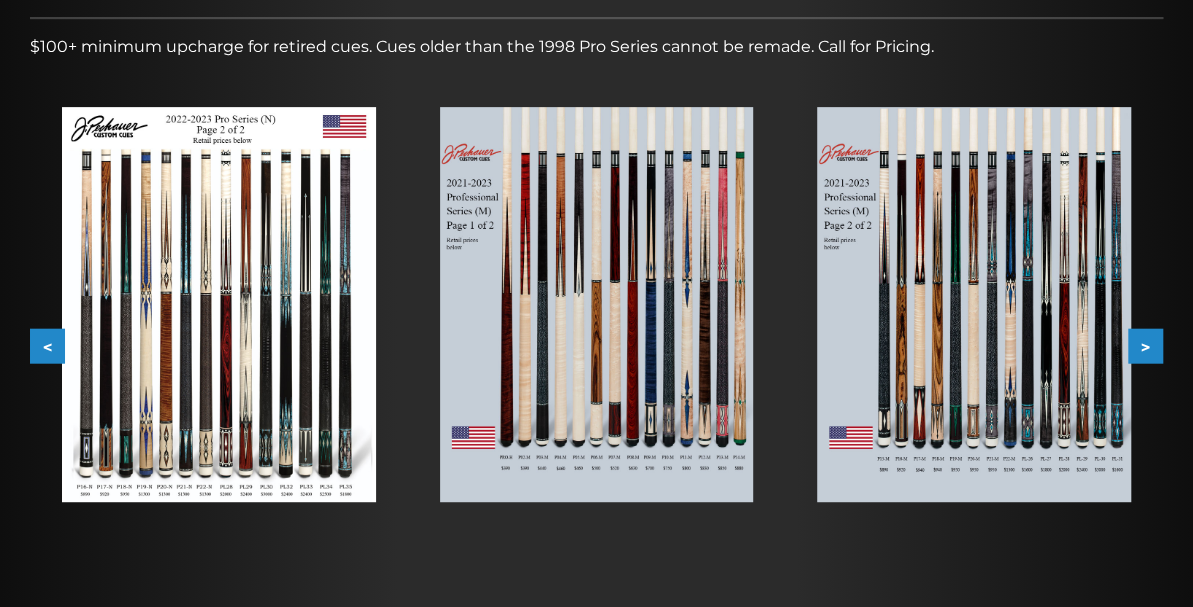 click on "<" at bounding box center [47, 345] 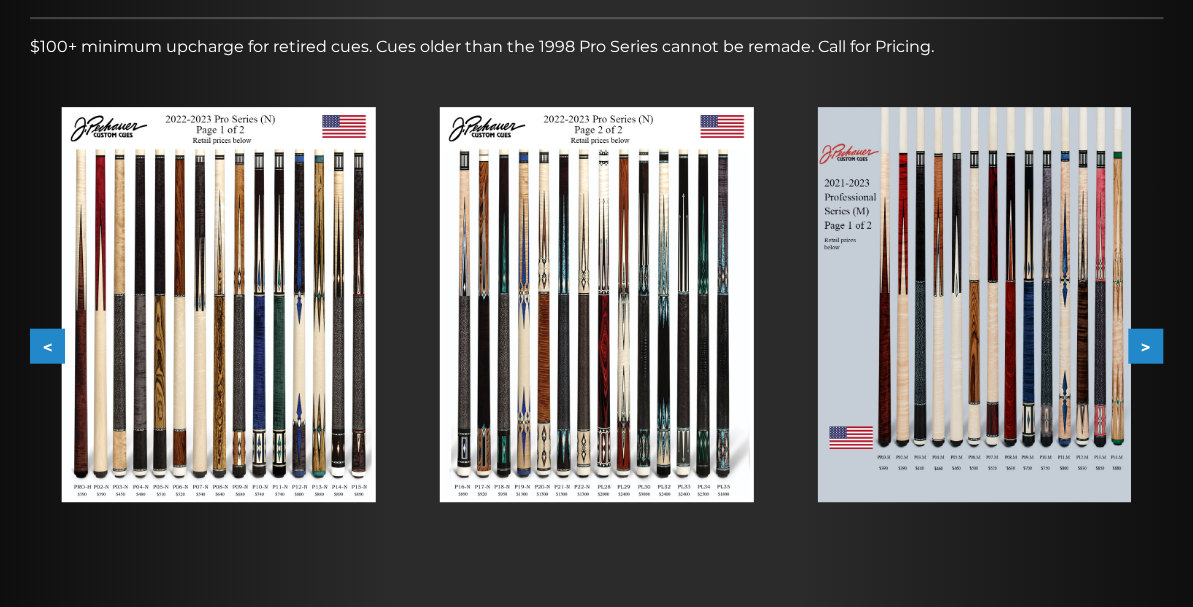 click on "<" at bounding box center (47, 345) 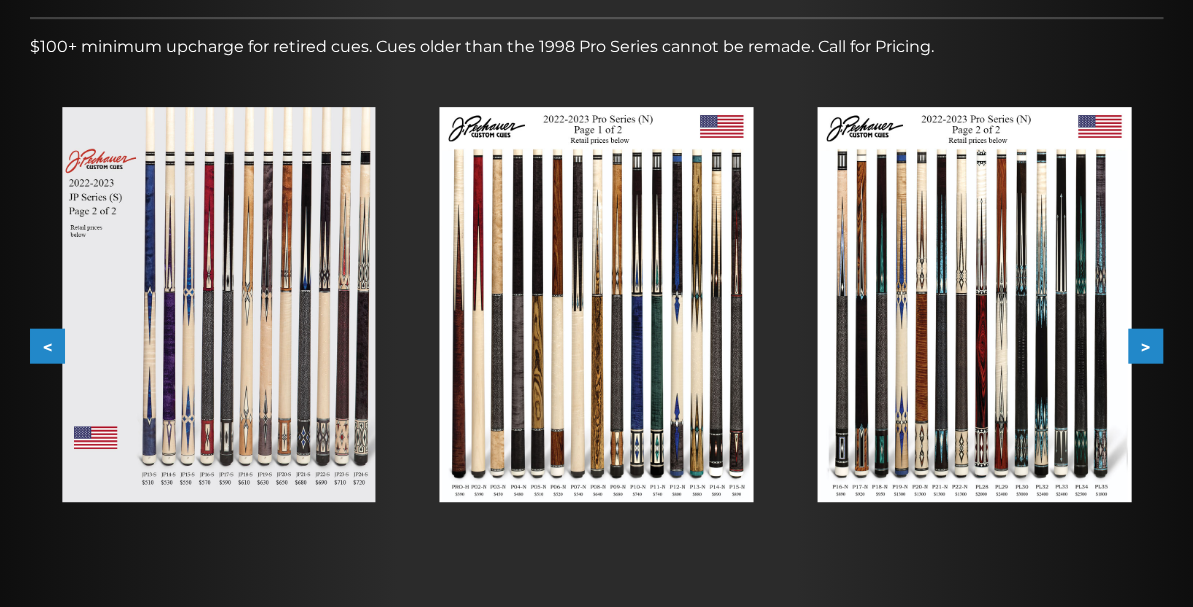 click at bounding box center [974, 304] 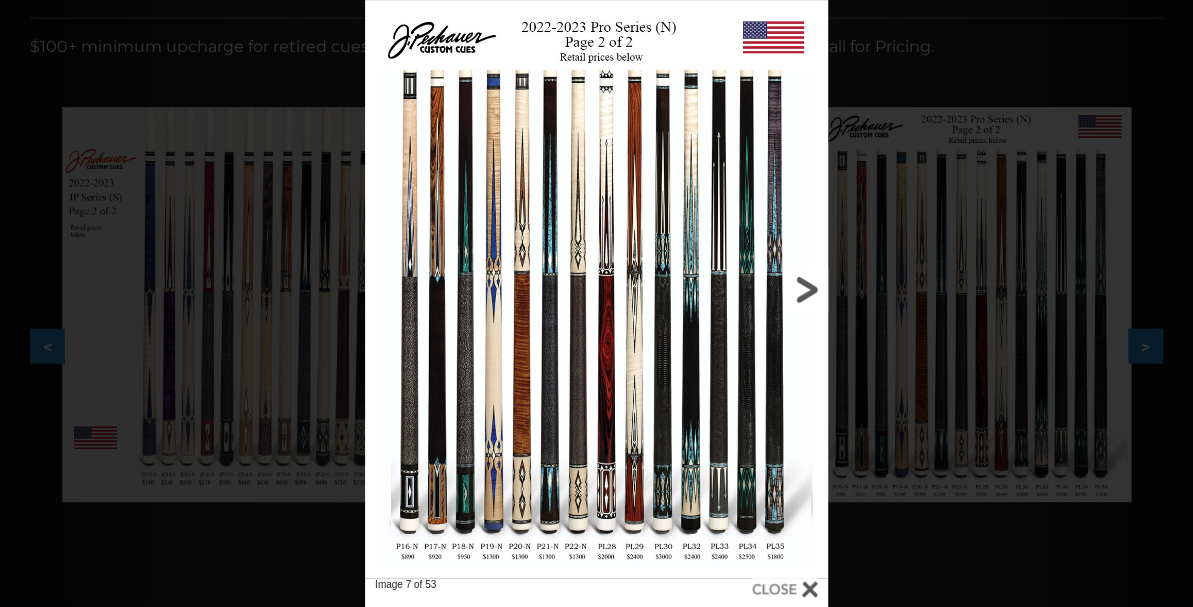 click at bounding box center [724, 289] 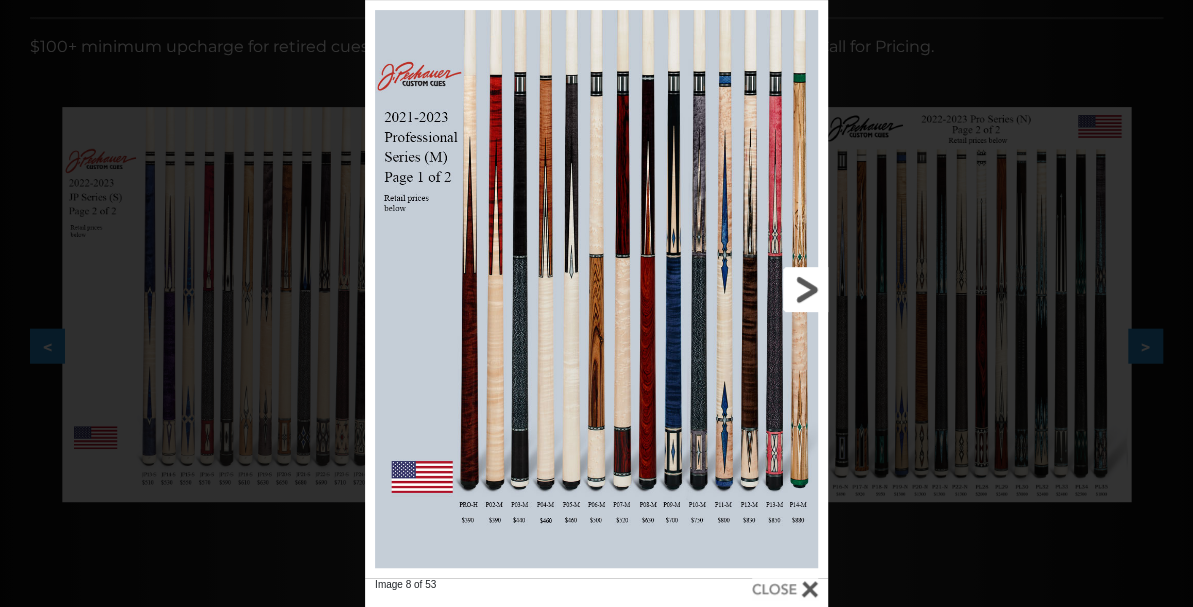click at bounding box center (724, 289) 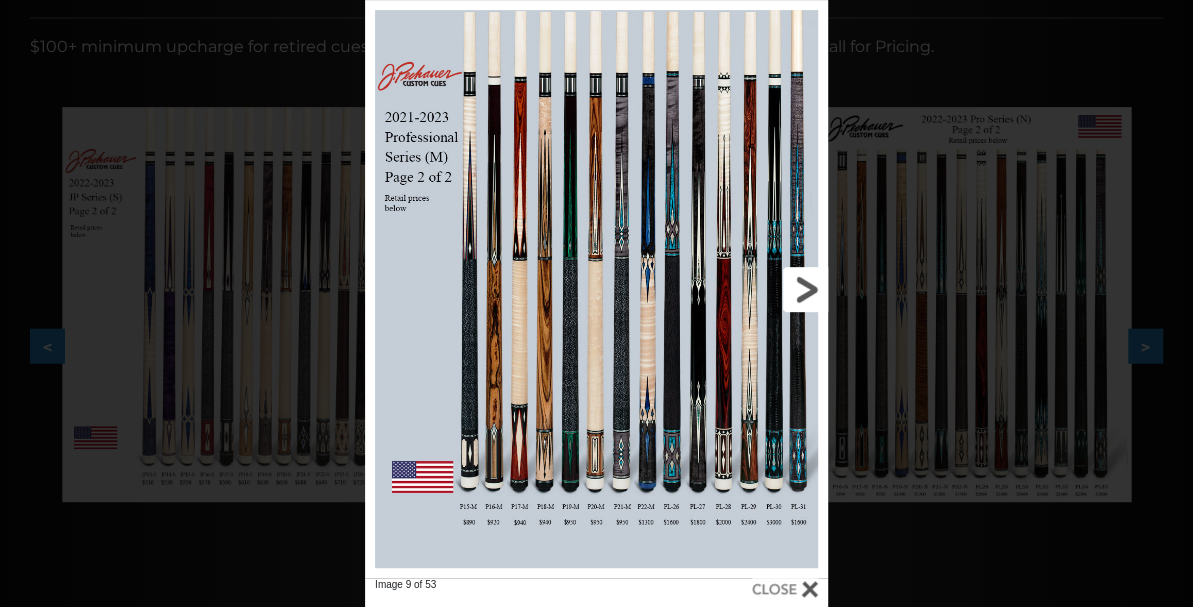 click at bounding box center (724, 289) 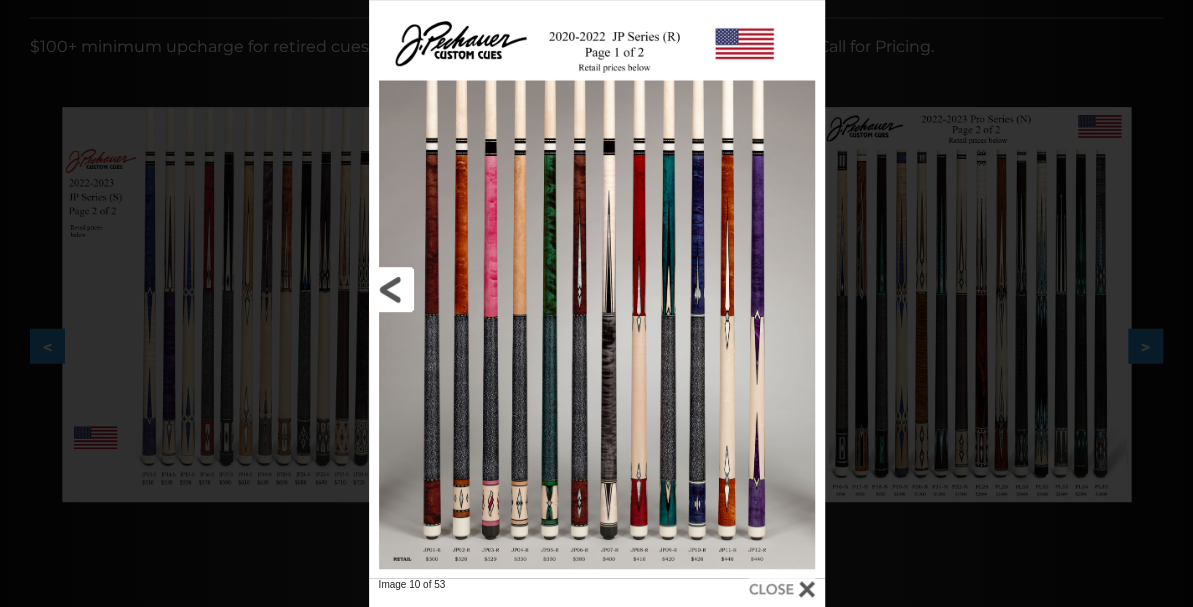 click at bounding box center [471, 289] 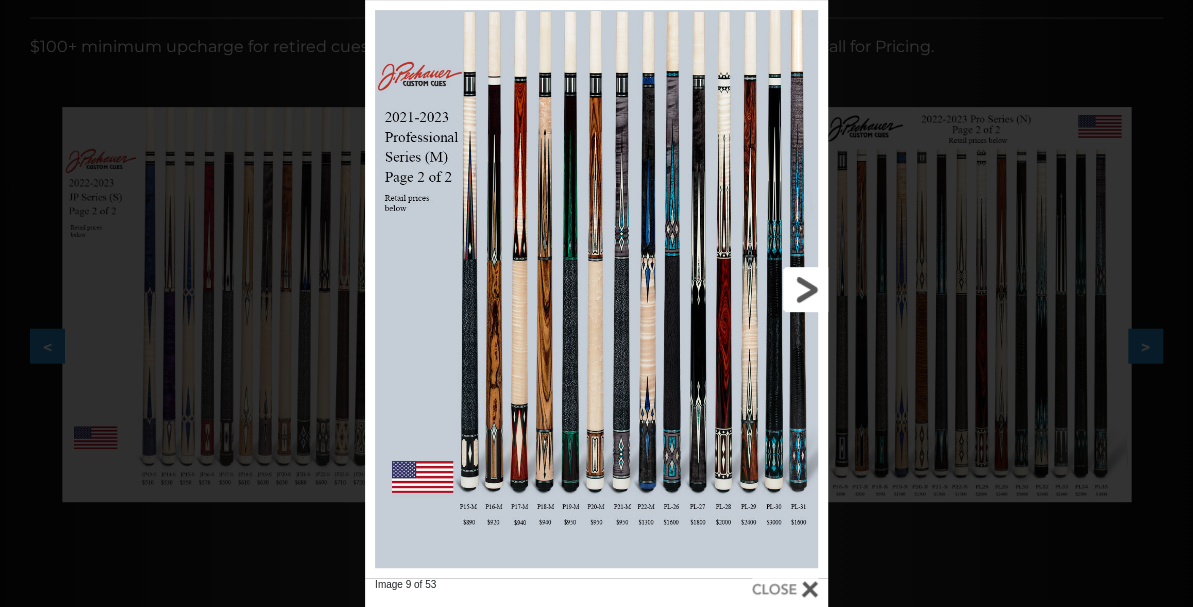click at bounding box center [724, 289] 